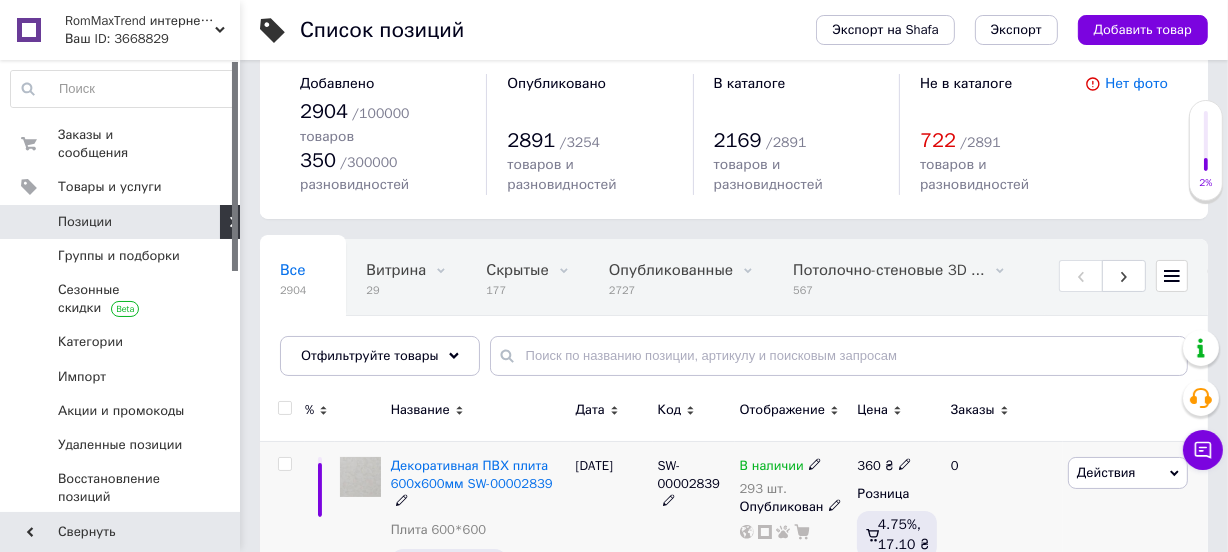 scroll, scrollTop: 0, scrollLeft: 0, axis: both 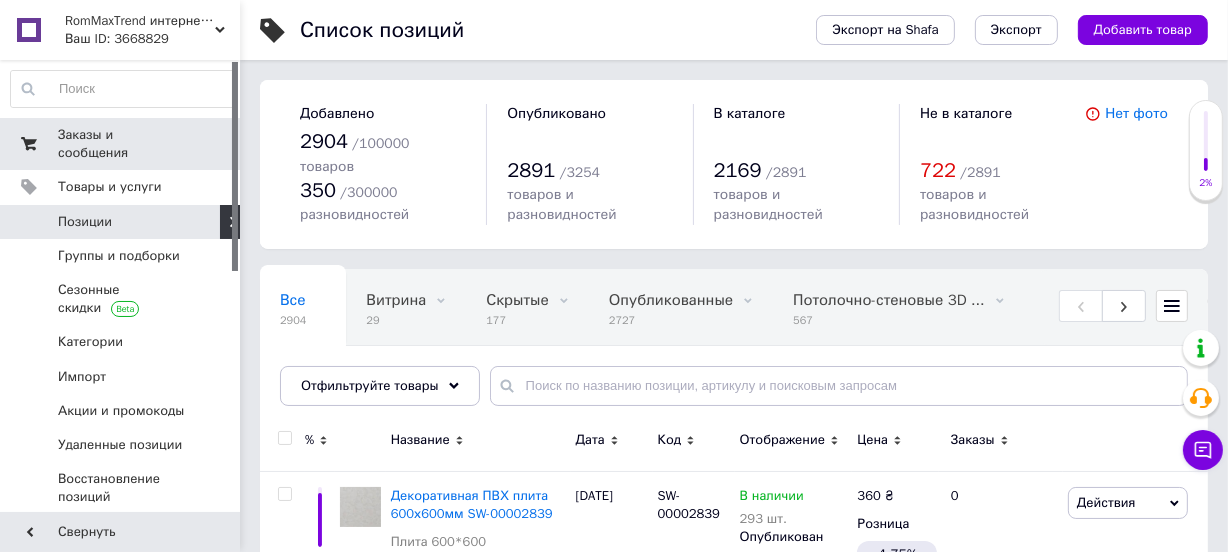 click on "Заказы и сообщения" at bounding box center [121, 144] 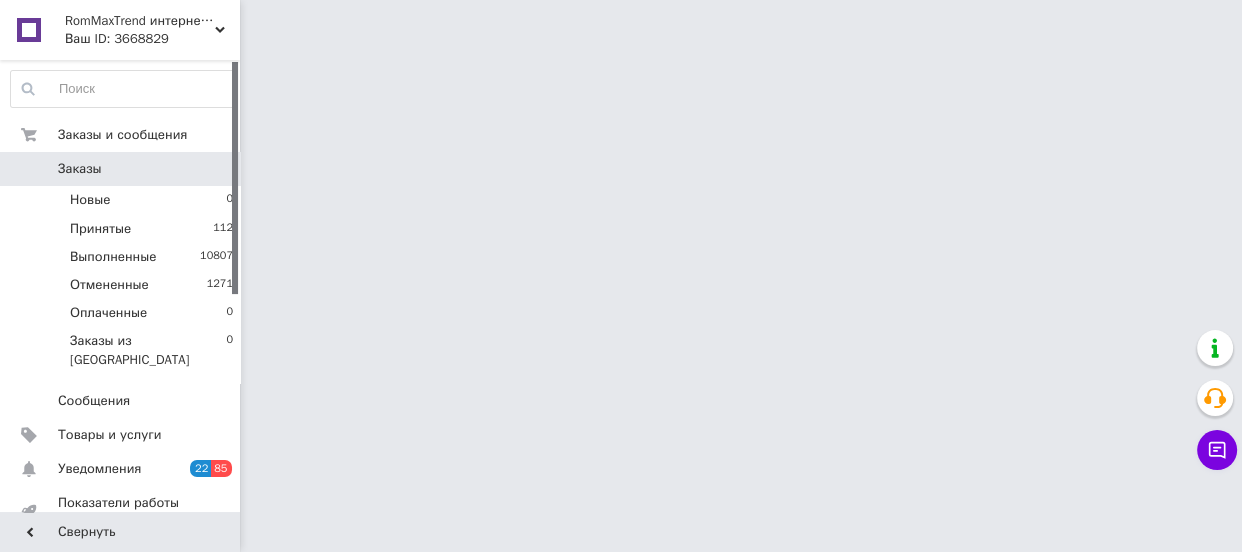 click on "Заказы" at bounding box center (80, 169) 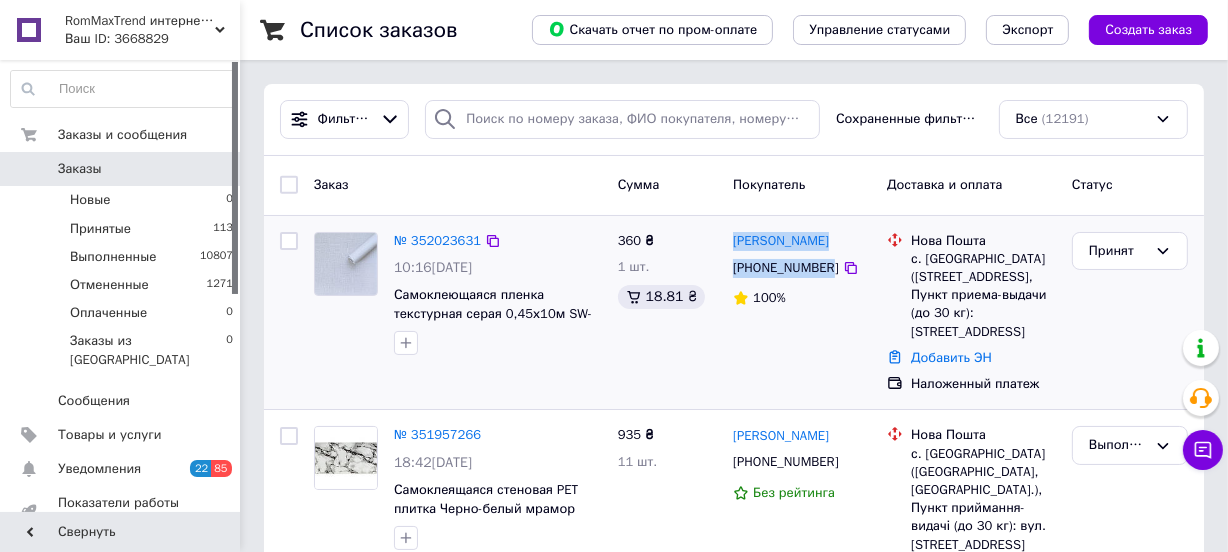 drag, startPoint x: 728, startPoint y: 236, endPoint x: 824, endPoint y: 266, distance: 100.57833 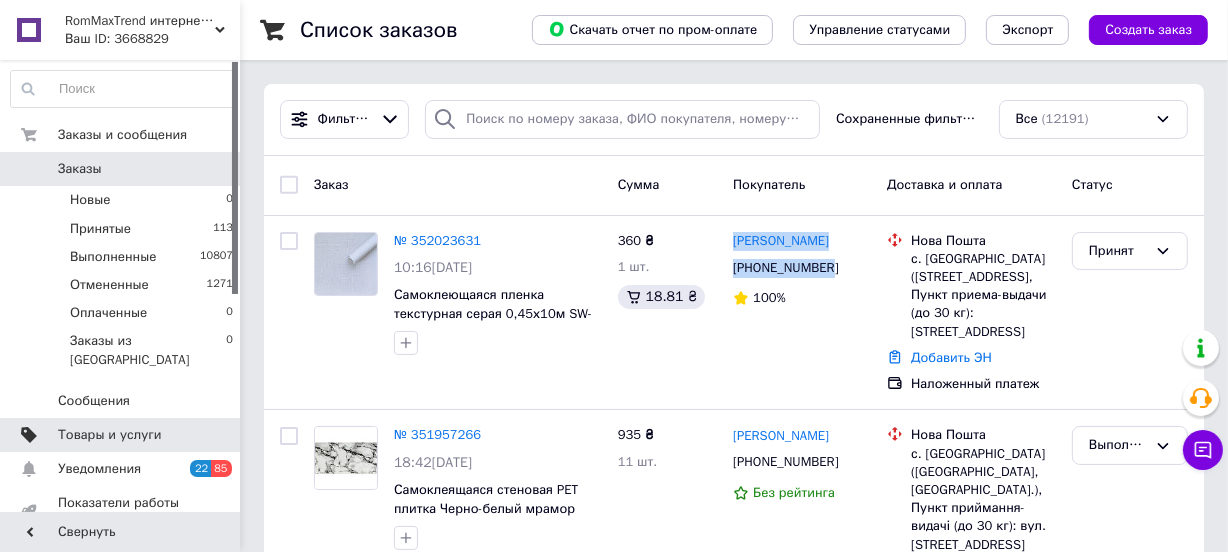 click on "Товары и услуги" at bounding box center (110, 435) 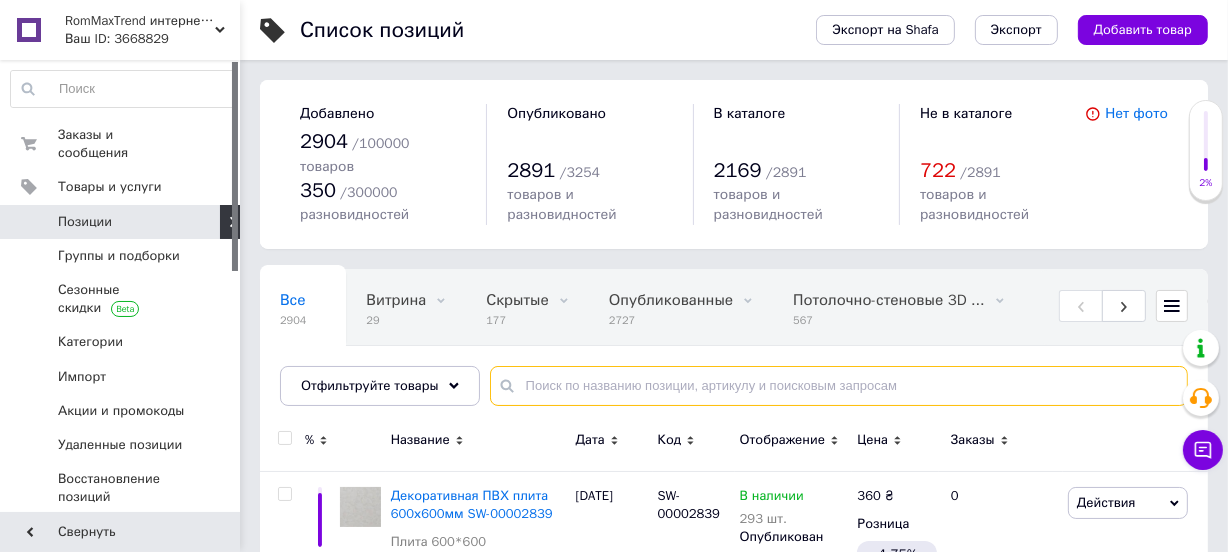 click at bounding box center (839, 386) 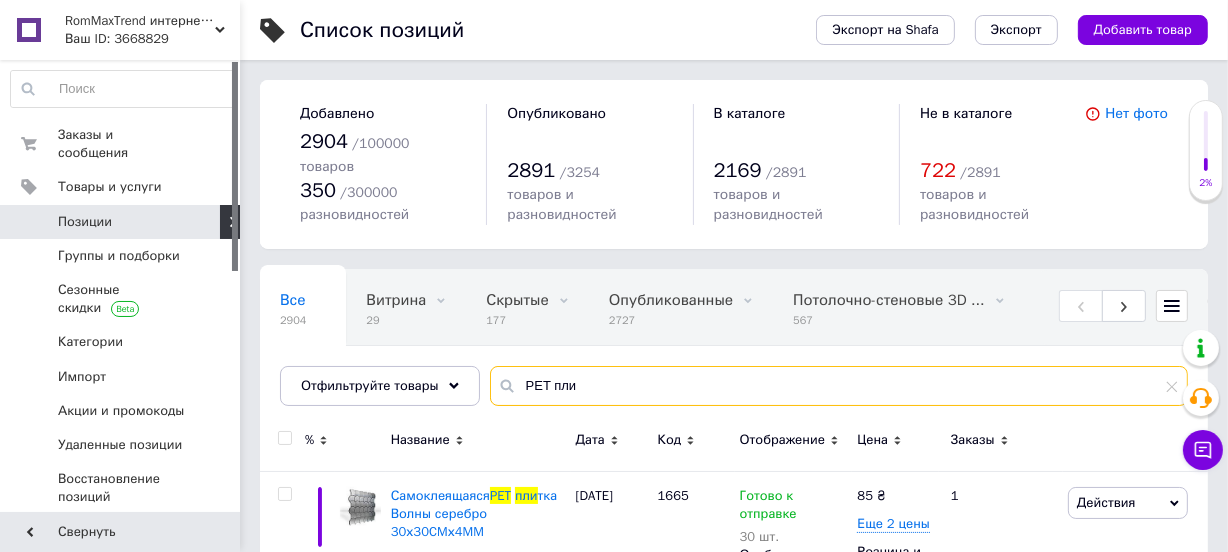 scroll, scrollTop: 107, scrollLeft: 0, axis: vertical 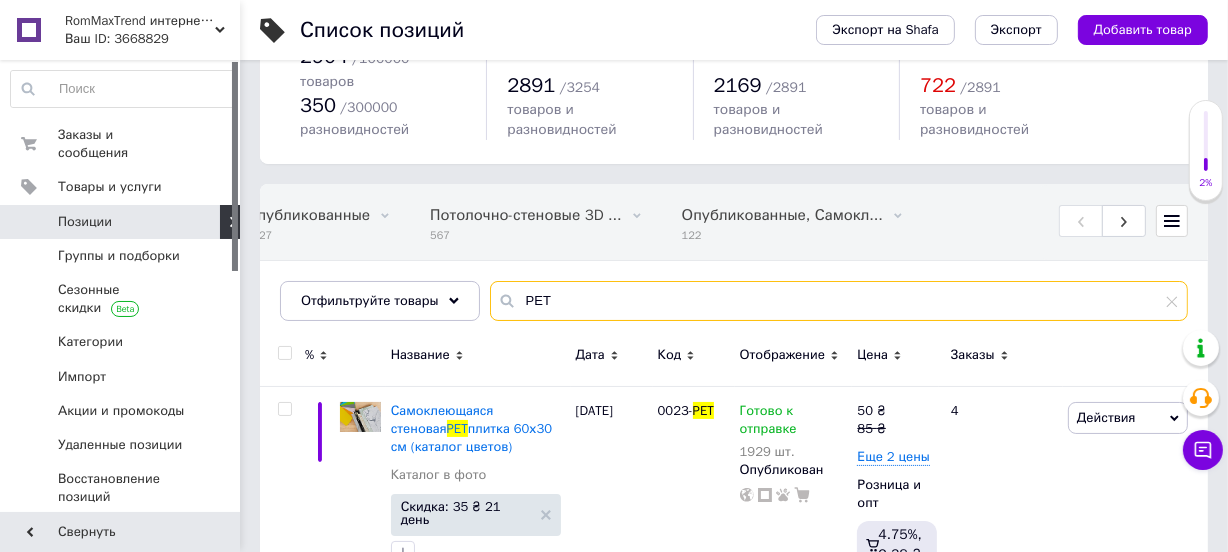 type on "PET" 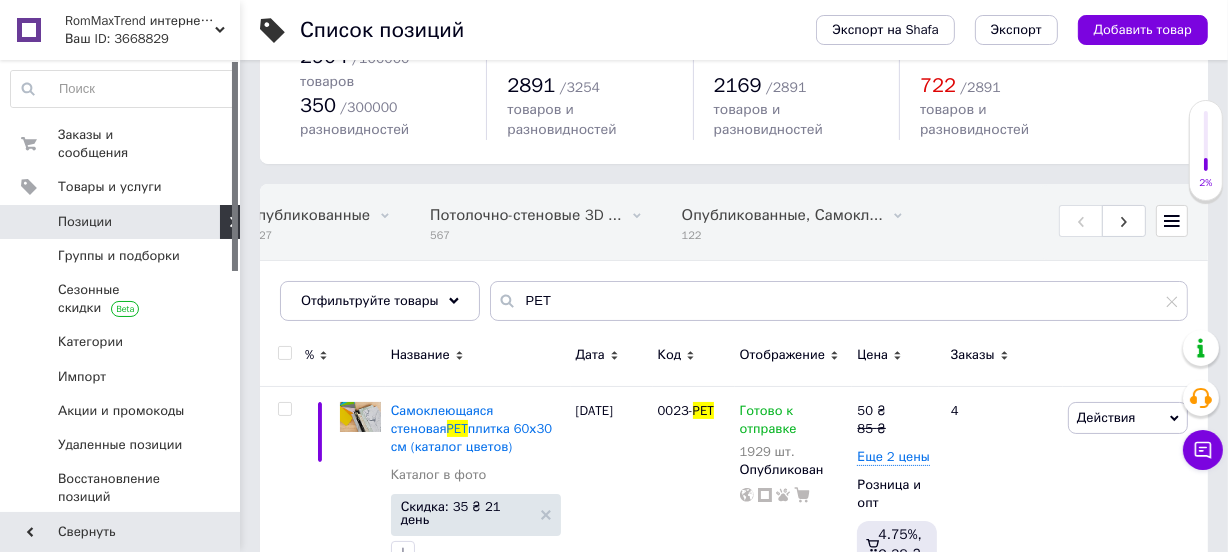 click 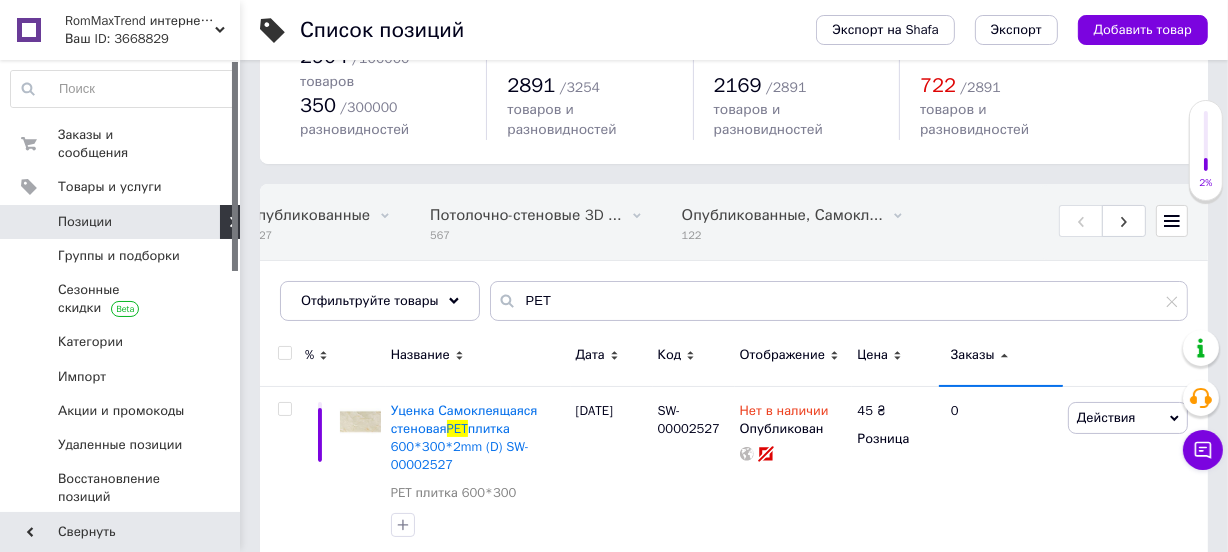click 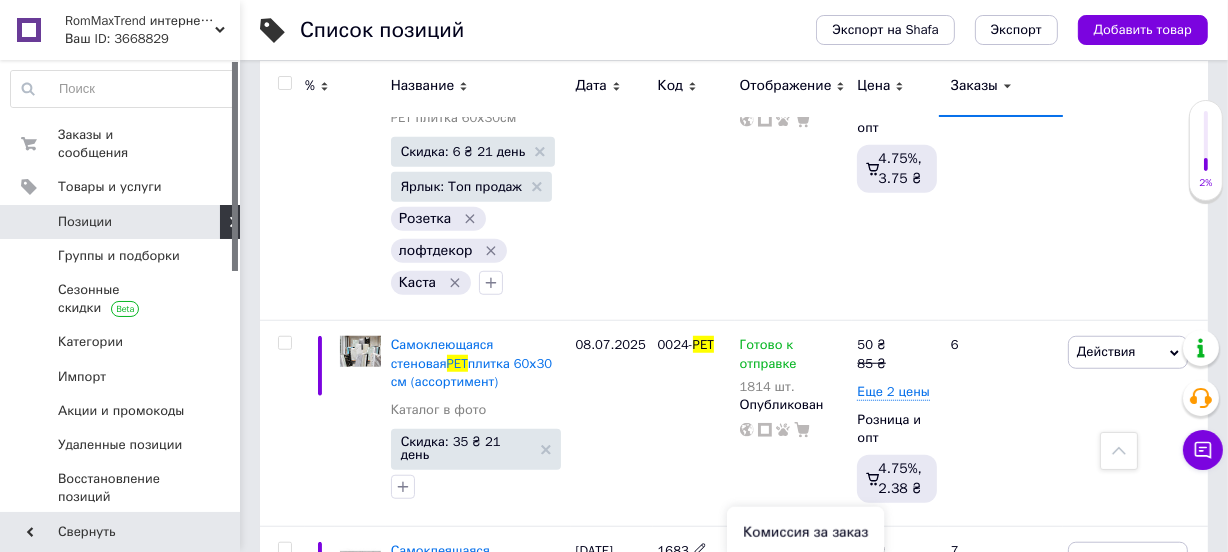 scroll, scrollTop: 1358, scrollLeft: 0, axis: vertical 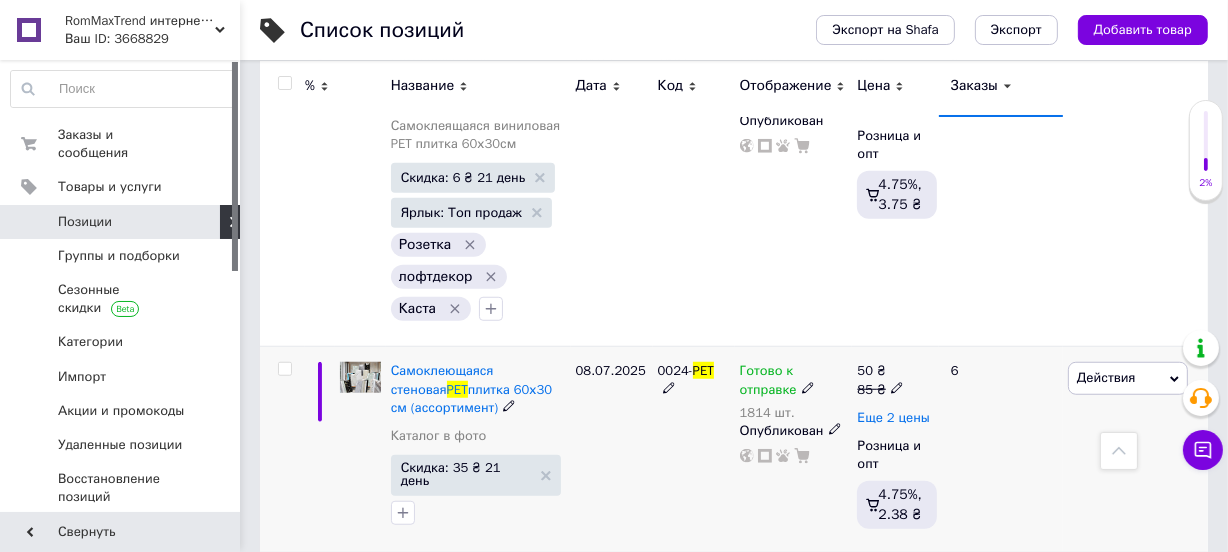 click on "Еще 2 цены" at bounding box center (893, 418) 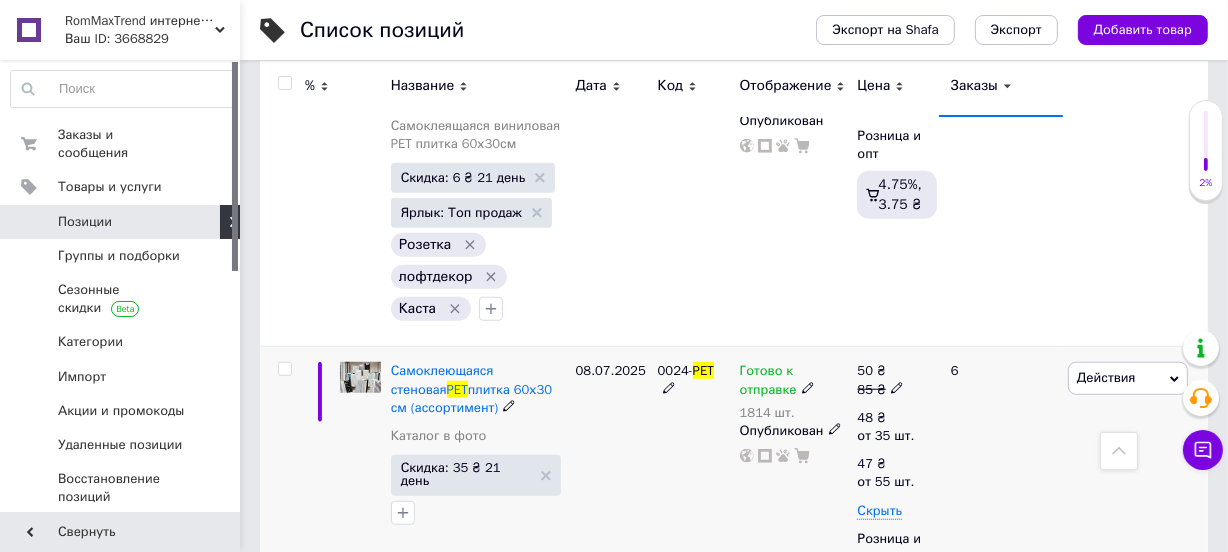 click on "Действия" at bounding box center [1106, 377] 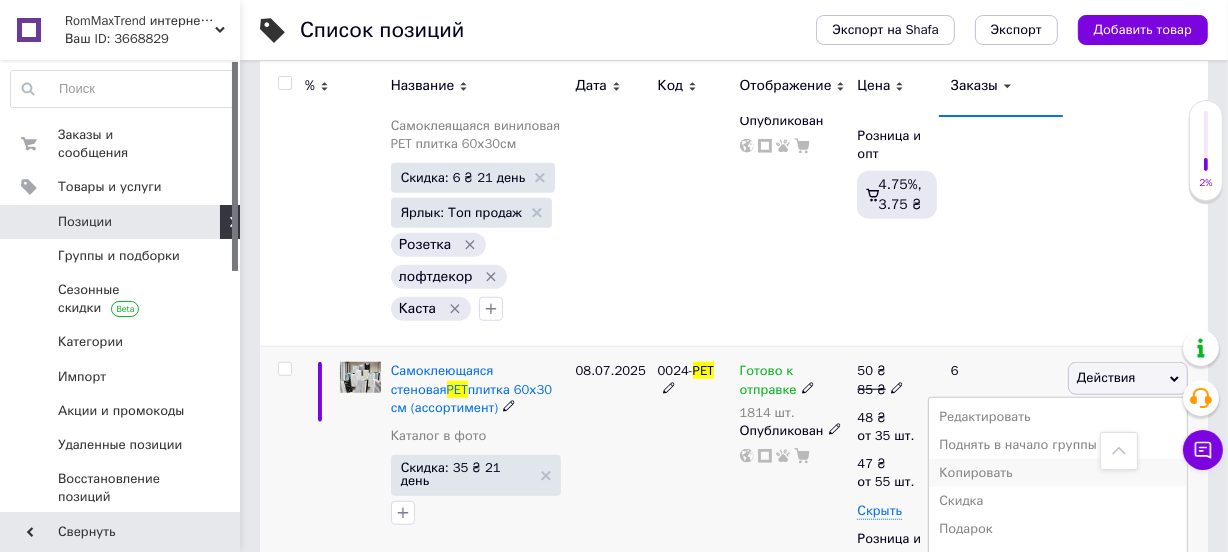 click on "Копировать" at bounding box center (1058, 473) 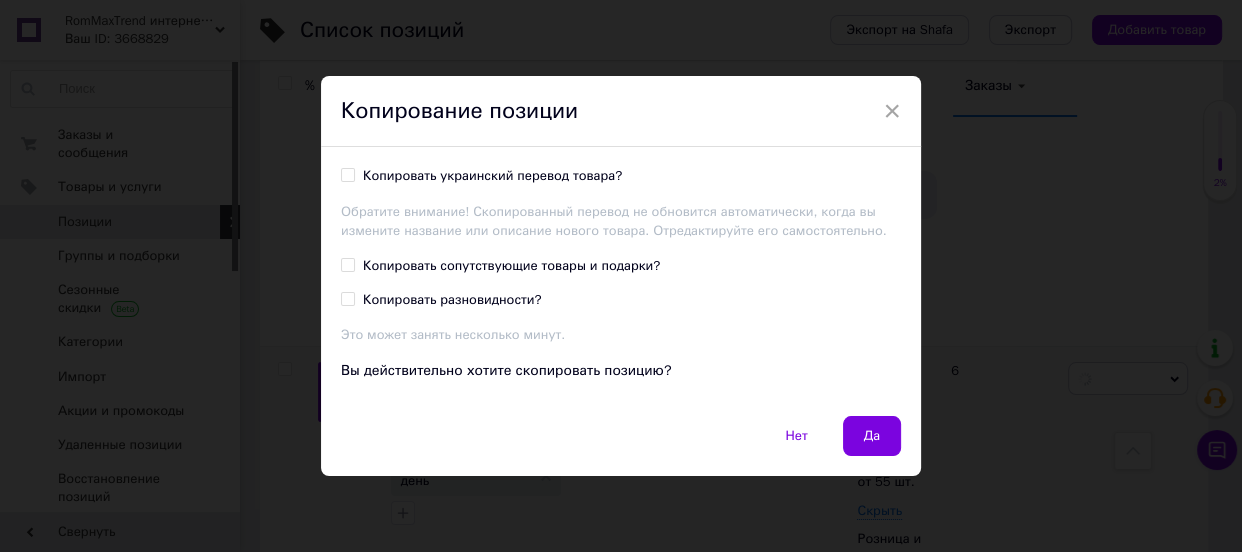 click on "Копировать украинский перевод товара?" at bounding box center [492, 176] 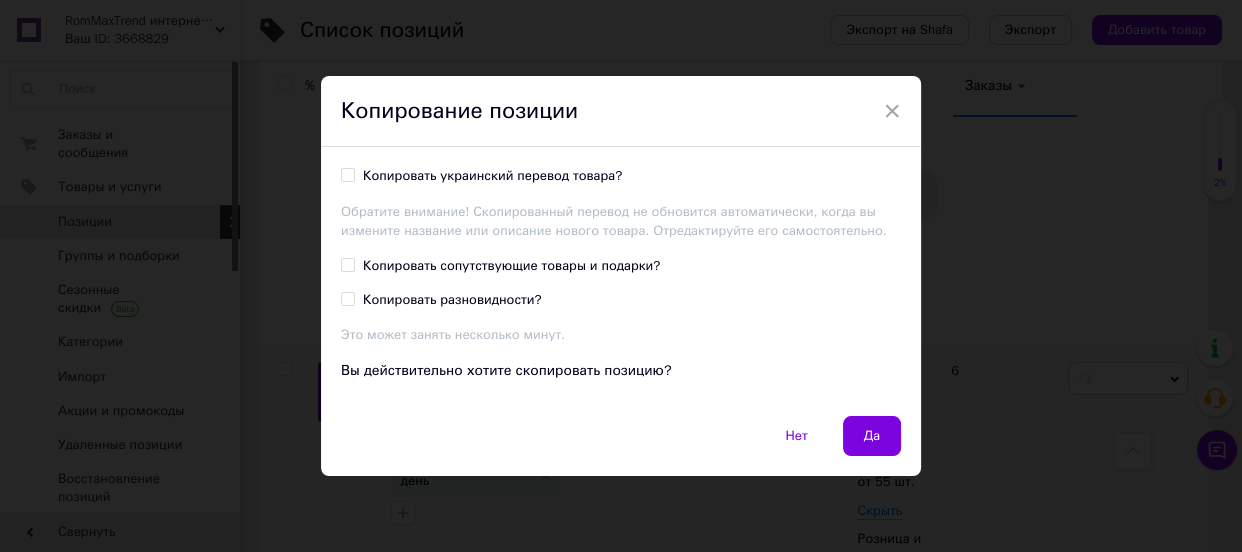 click on "Копировать украинский перевод товара?" at bounding box center [347, 174] 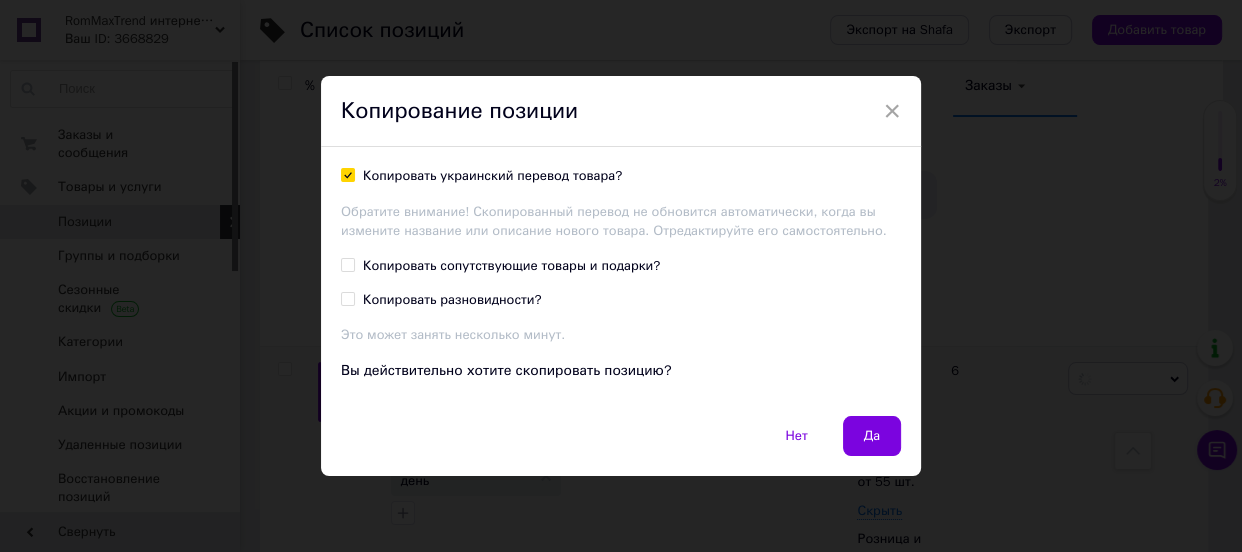 checkbox on "true" 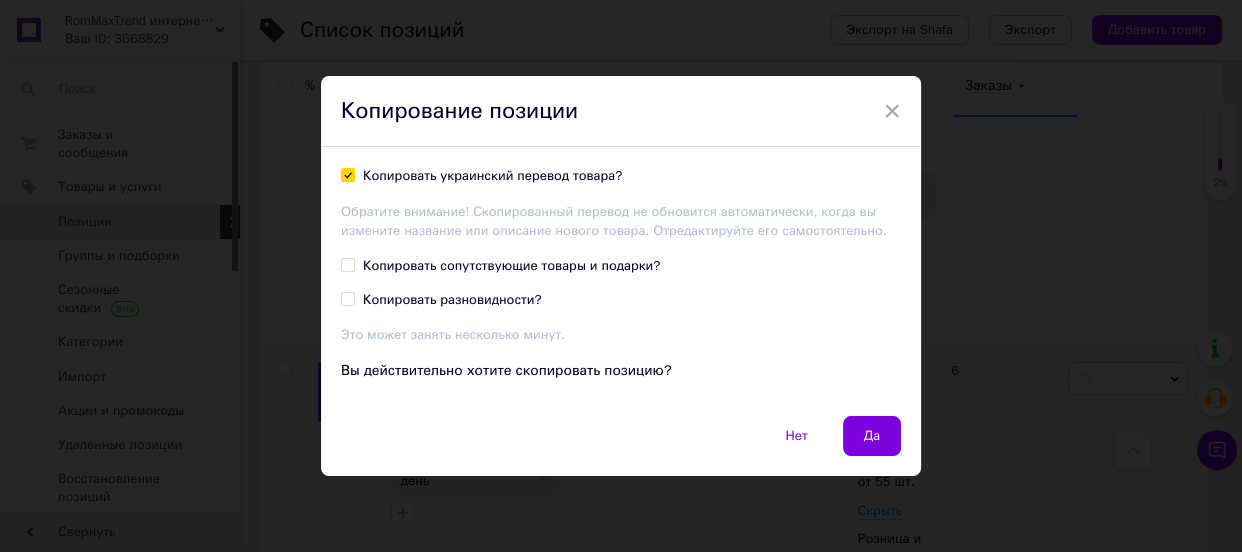 click on "Копировать сопутствующие товары и подарки?" at bounding box center [511, 266] 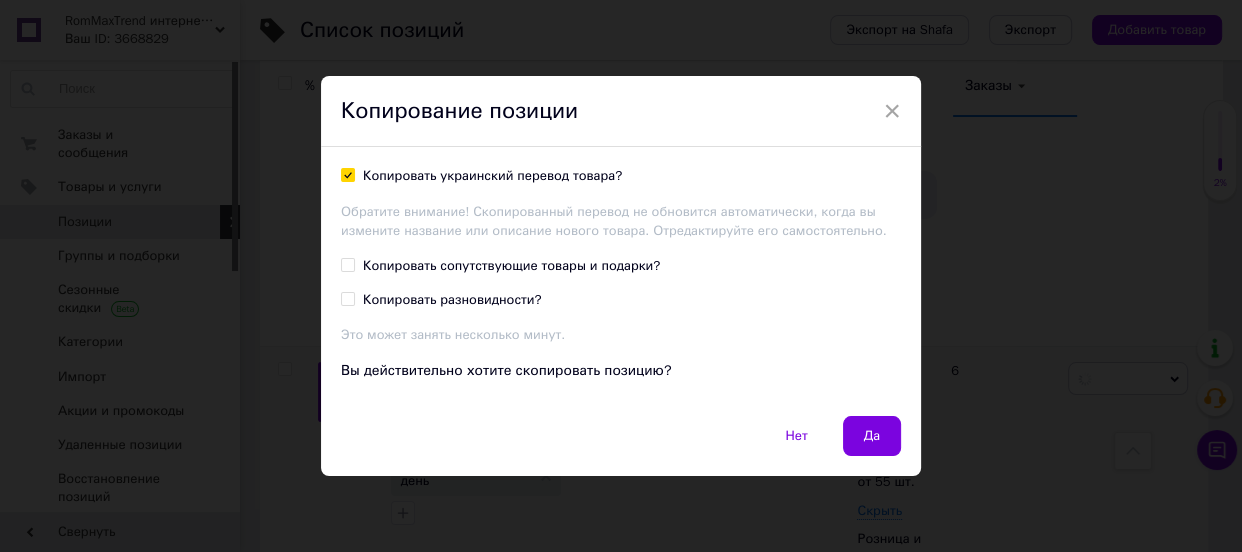 click on "Копировать сопутствующие товары и подарки?" at bounding box center (347, 264) 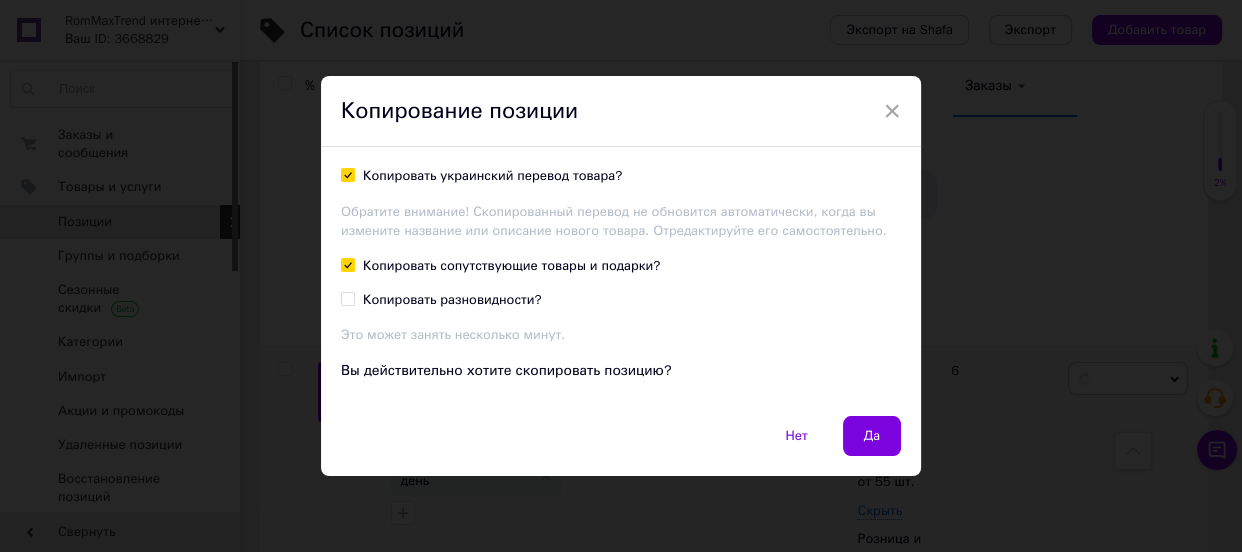 checkbox on "true" 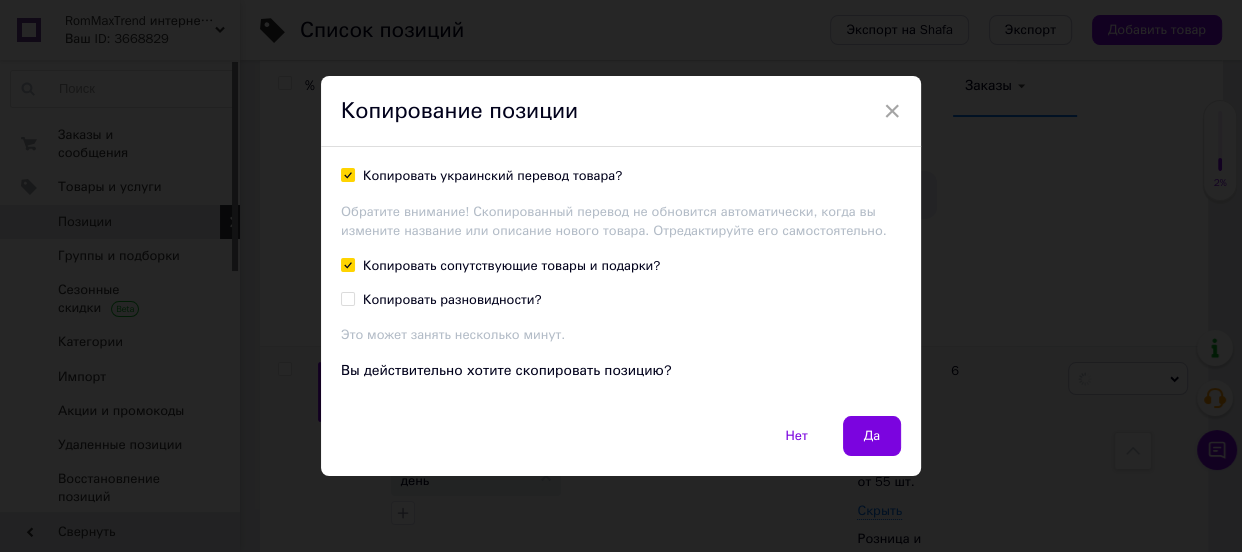 drag, startPoint x: 452, startPoint y: 296, endPoint x: 466, endPoint y: 304, distance: 16.124516 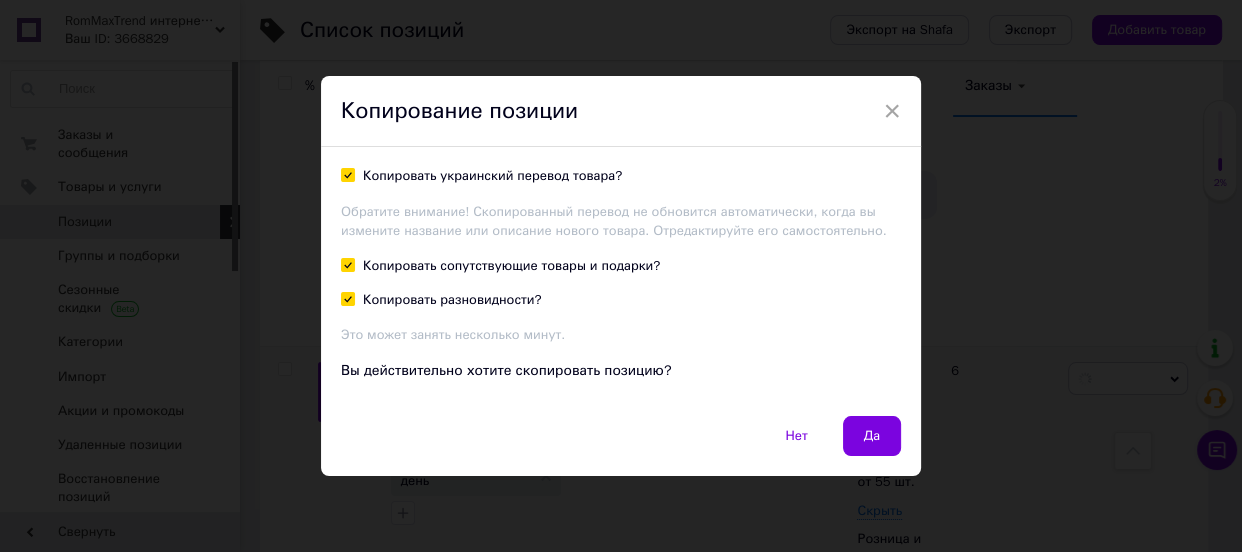 checkbox on "true" 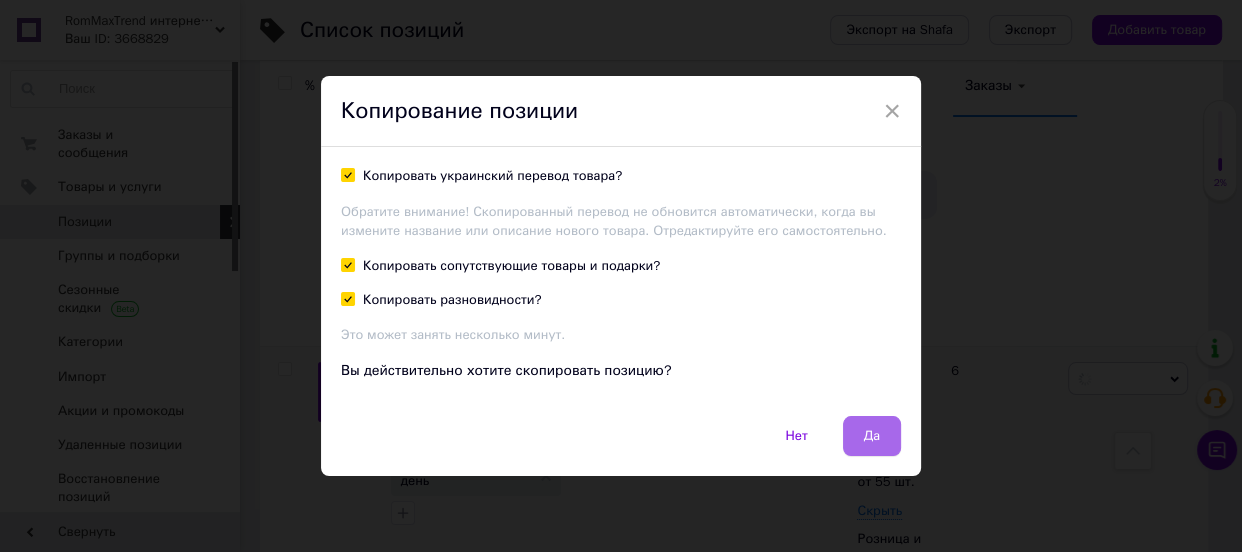 click on "Да" at bounding box center (872, 436) 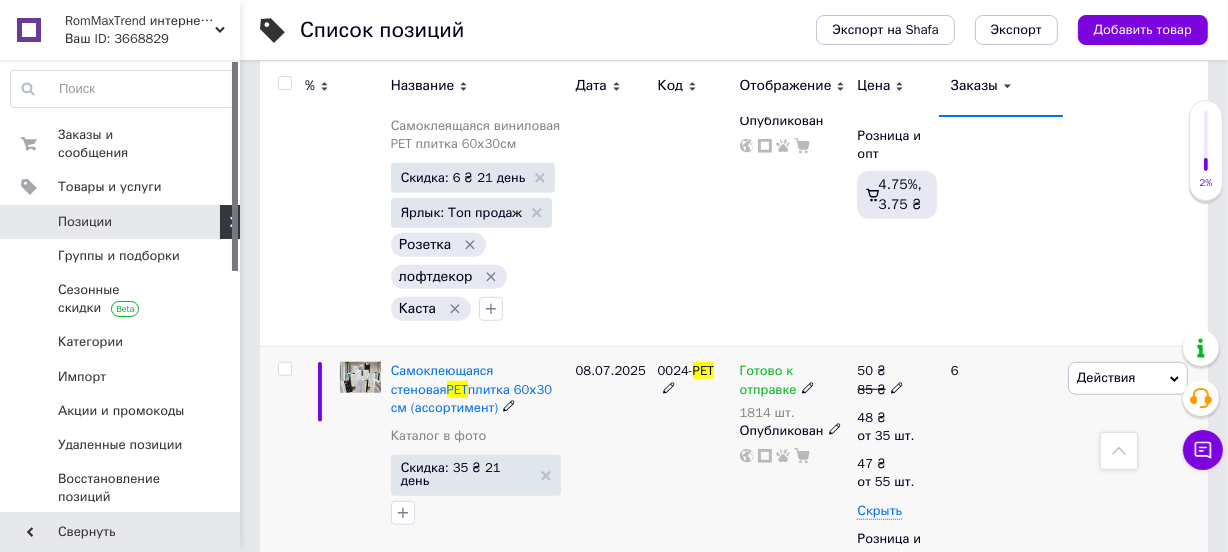 scroll, scrollTop: 0, scrollLeft: 359, axis: horizontal 